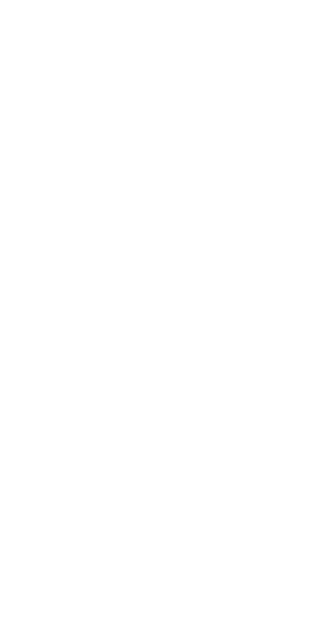 scroll, scrollTop: 0, scrollLeft: 0, axis: both 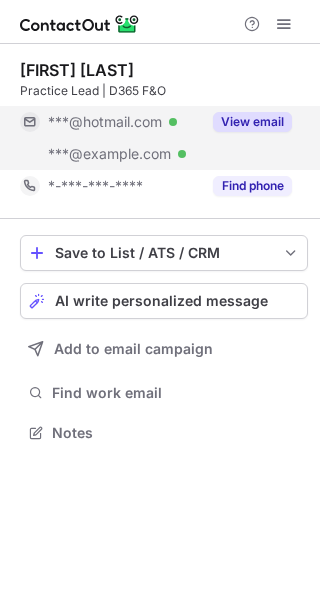 click on "View email" at bounding box center [252, 122] 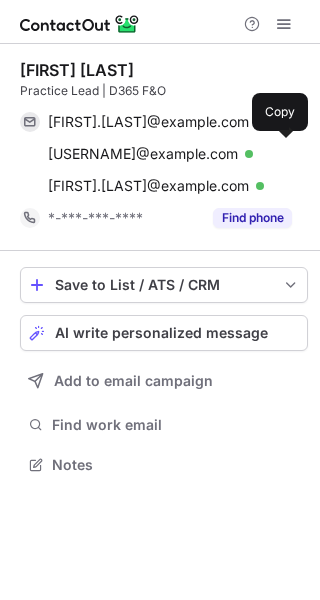 scroll, scrollTop: 10, scrollLeft: 10, axis: both 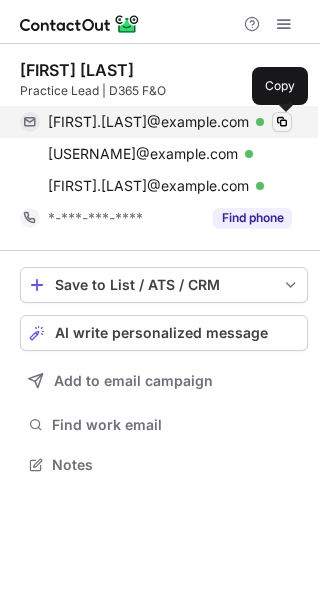 click at bounding box center (282, 122) 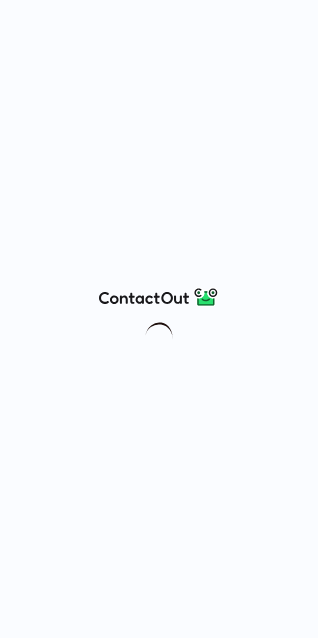 scroll, scrollTop: 0, scrollLeft: 0, axis: both 